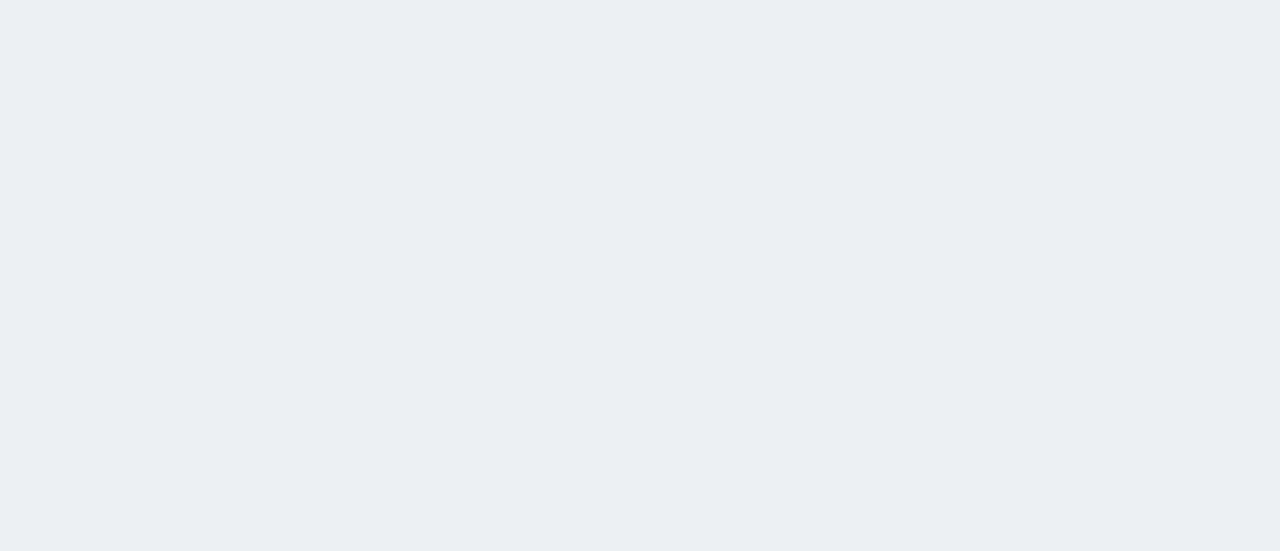 scroll, scrollTop: 0, scrollLeft: 0, axis: both 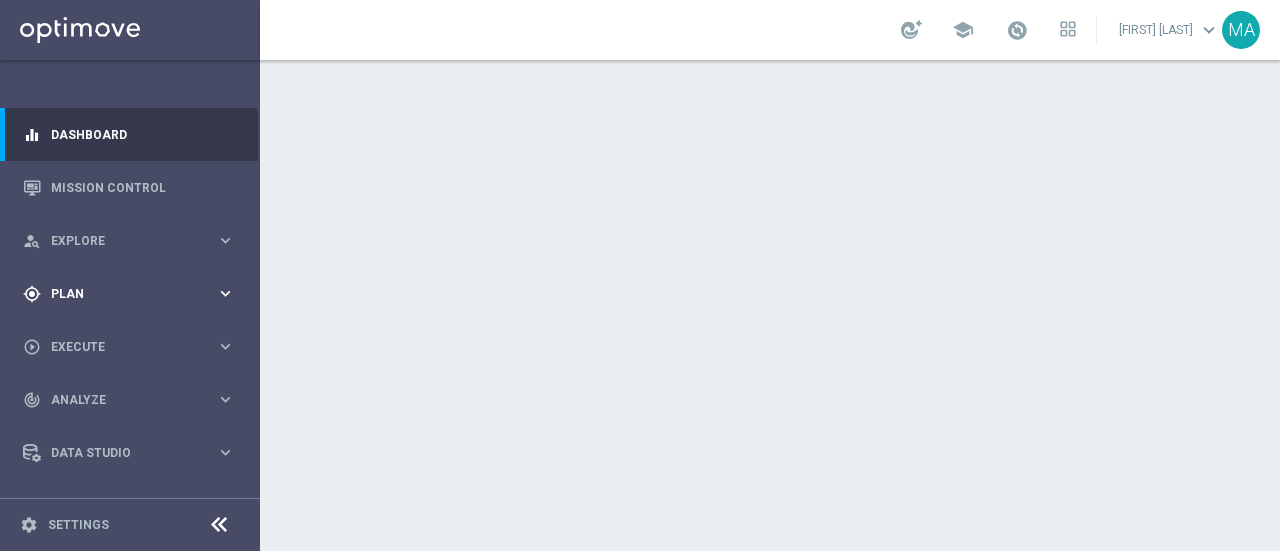 click on "gps_fixed
Plan
keyboard_arrow_right" at bounding box center (129, 293) 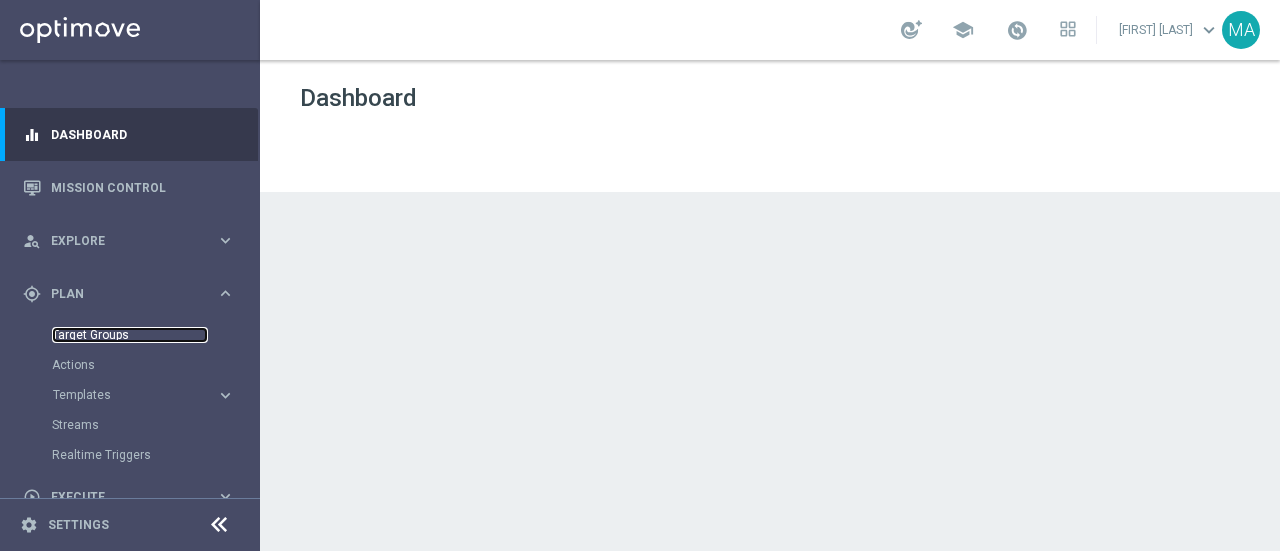 click on "Target Groups" at bounding box center (130, 335) 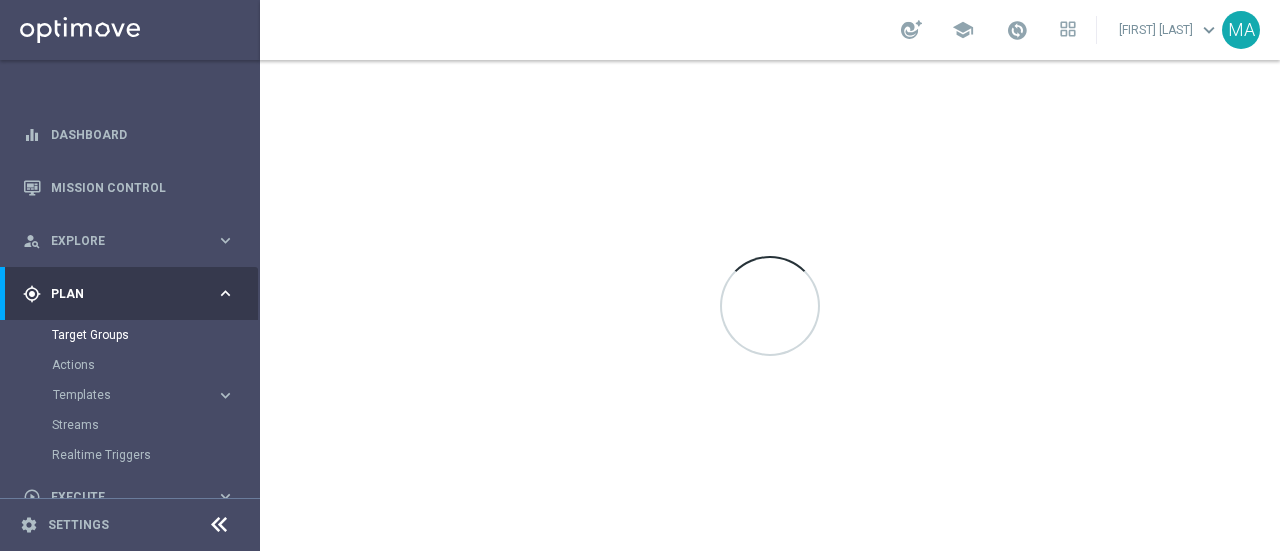 click on "Templates
keyboard_arrow_right" at bounding box center [144, 395] 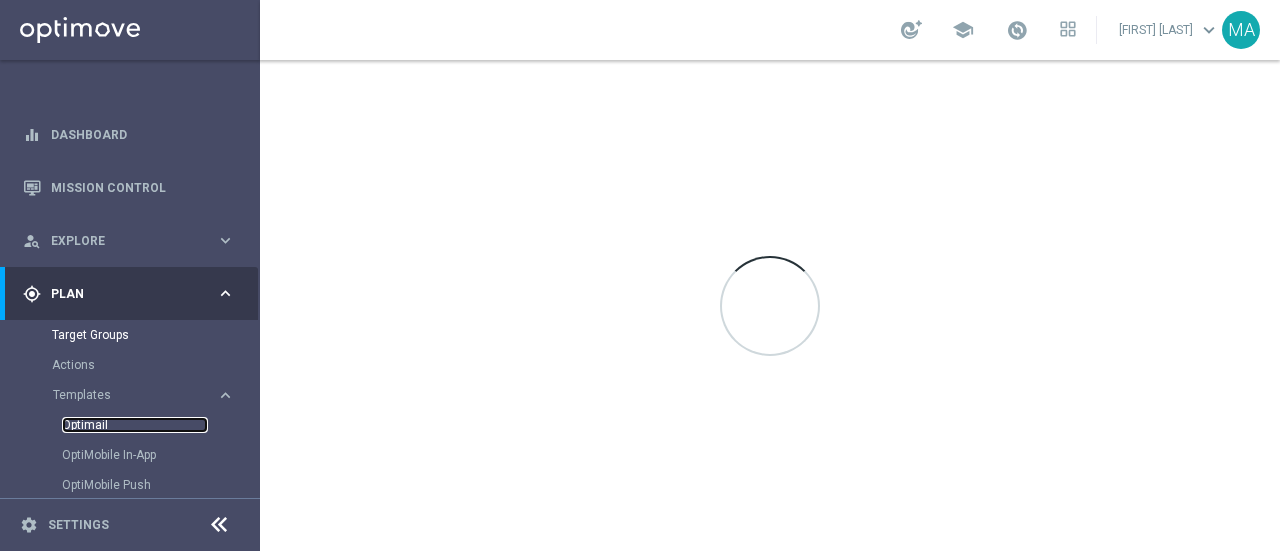 click on "Optimail" at bounding box center [135, 425] 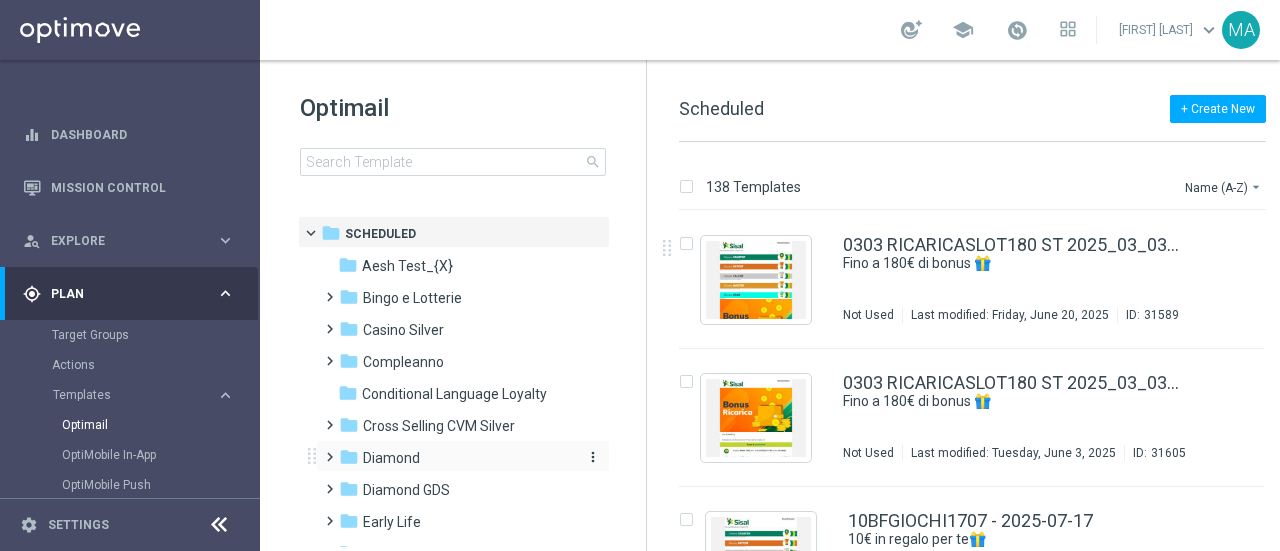 click on "folder
Diamond" at bounding box center [454, 458] 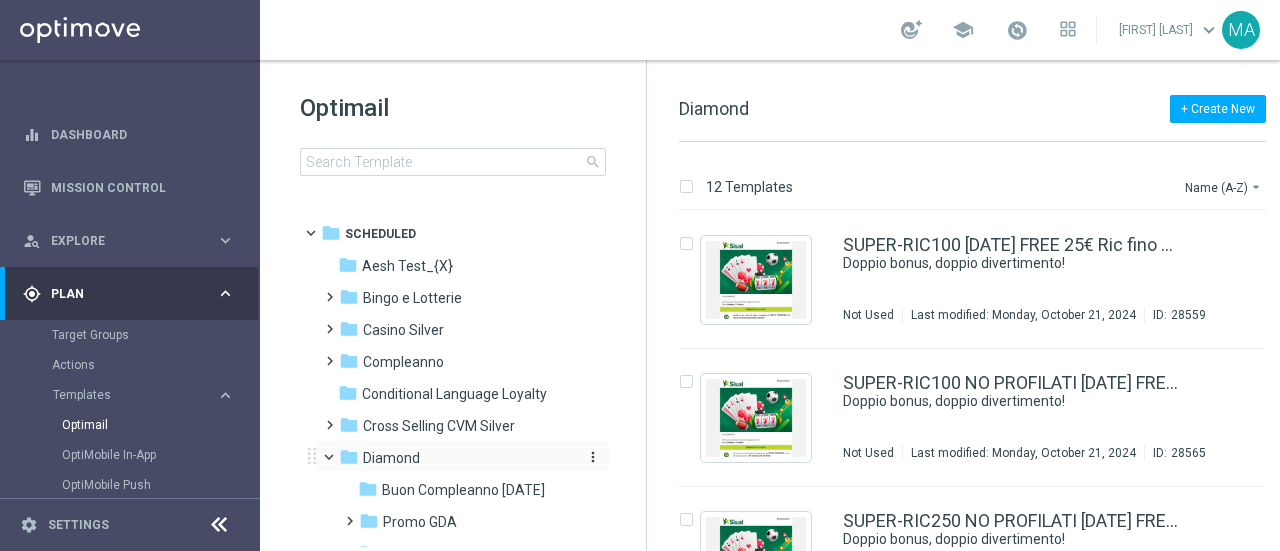 click on "Diamond" at bounding box center (391, 458) 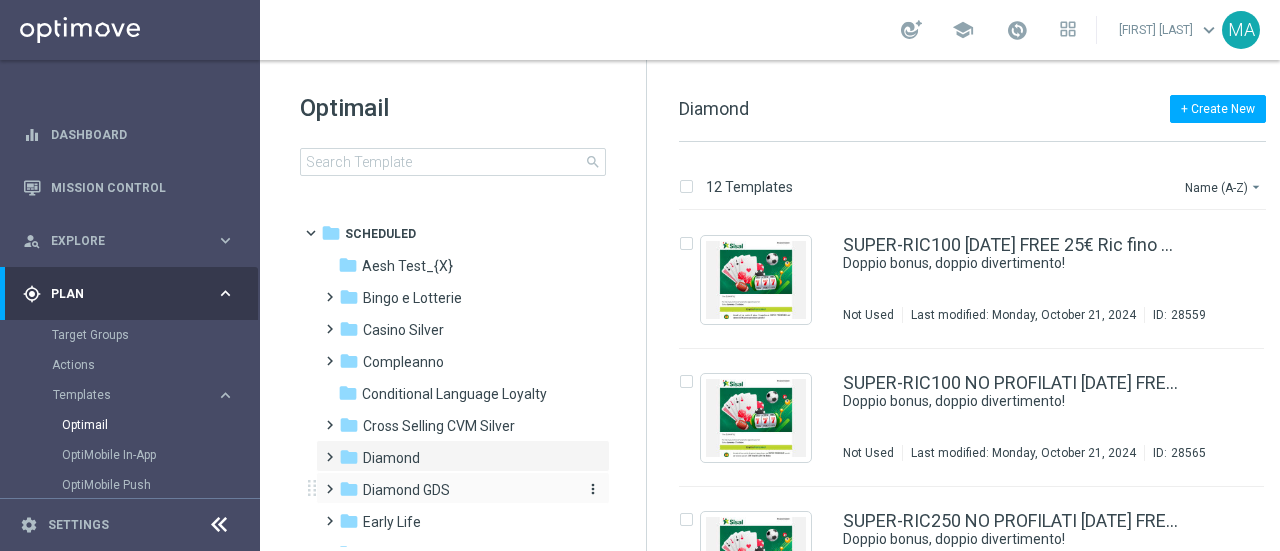 click on "Diamond GDS" at bounding box center (406, 490) 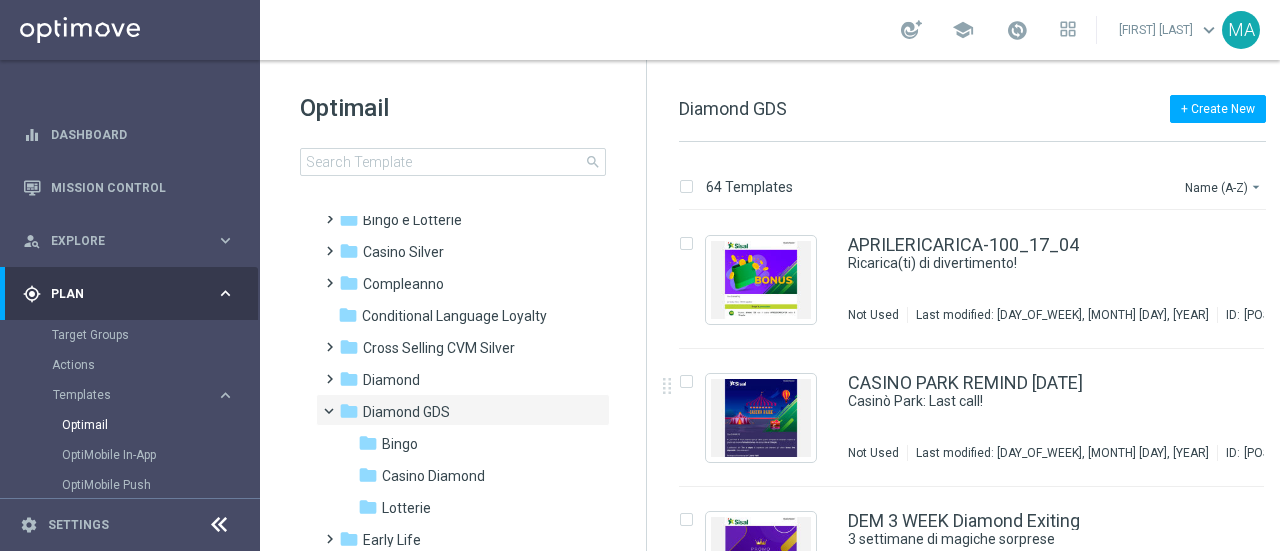 scroll, scrollTop: 200, scrollLeft: 0, axis: vertical 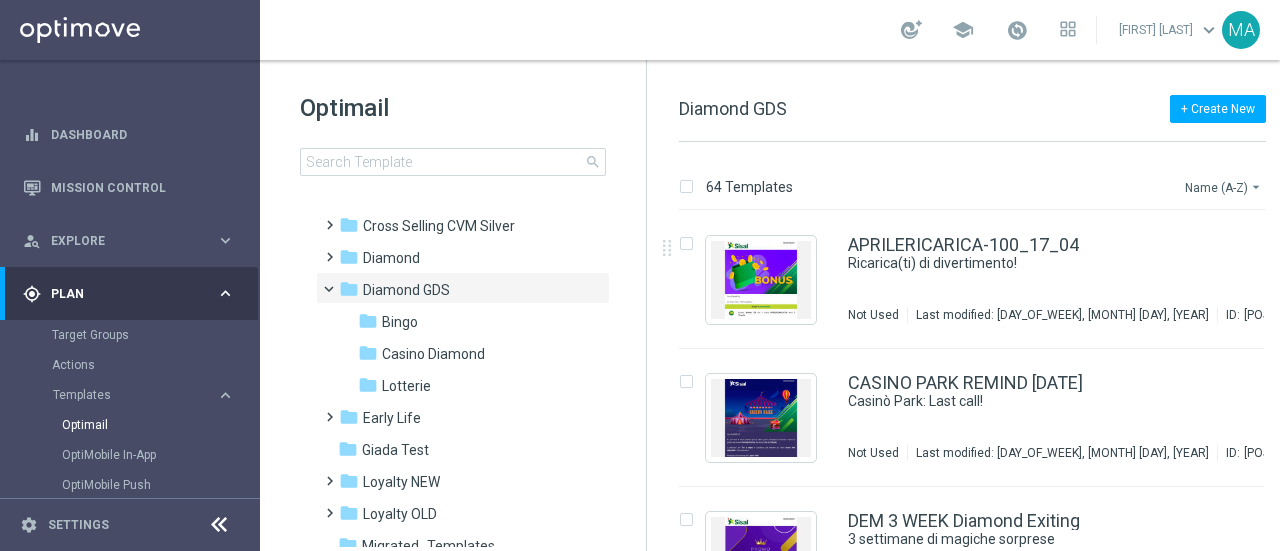 click on "Name (A-Z)
arrow_drop_down" 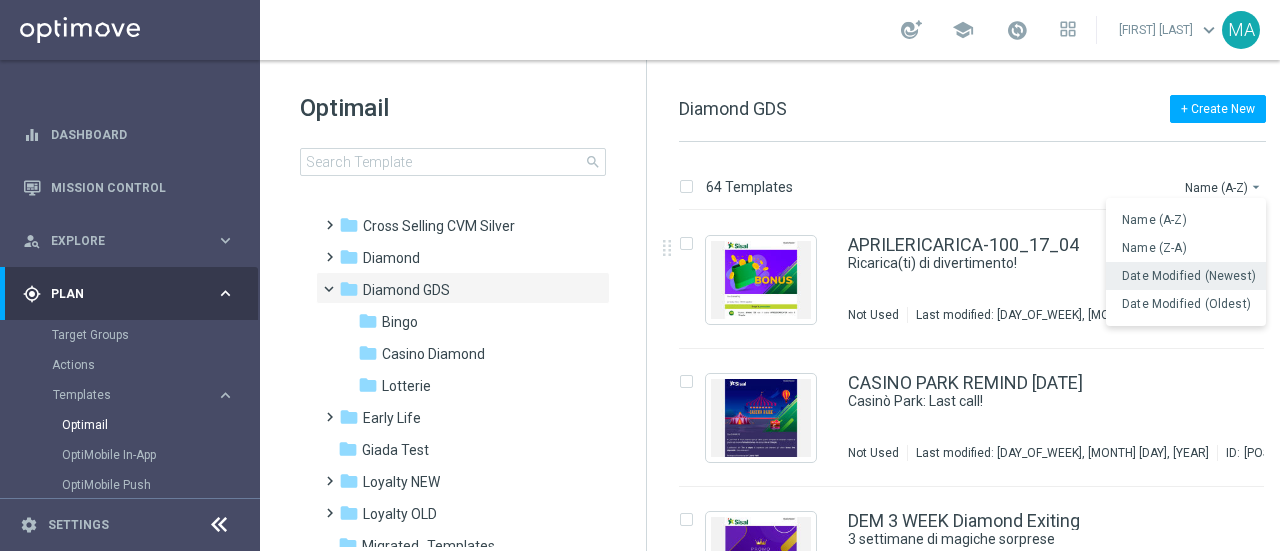click on "Date Modified (Newest)" at bounding box center [1189, 276] 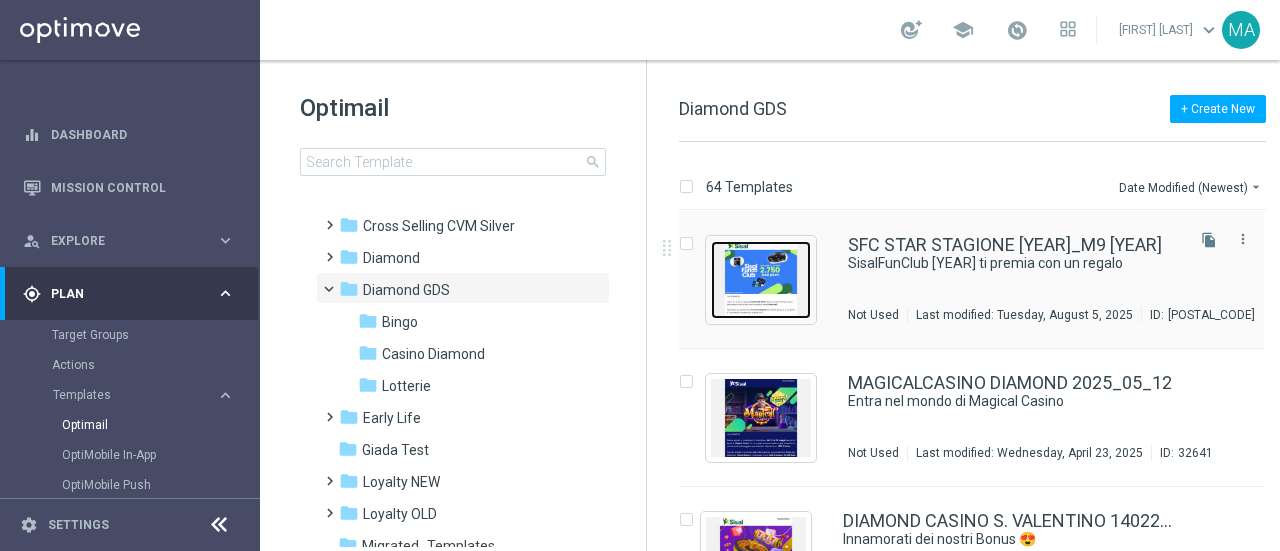 click at bounding box center [761, 280] 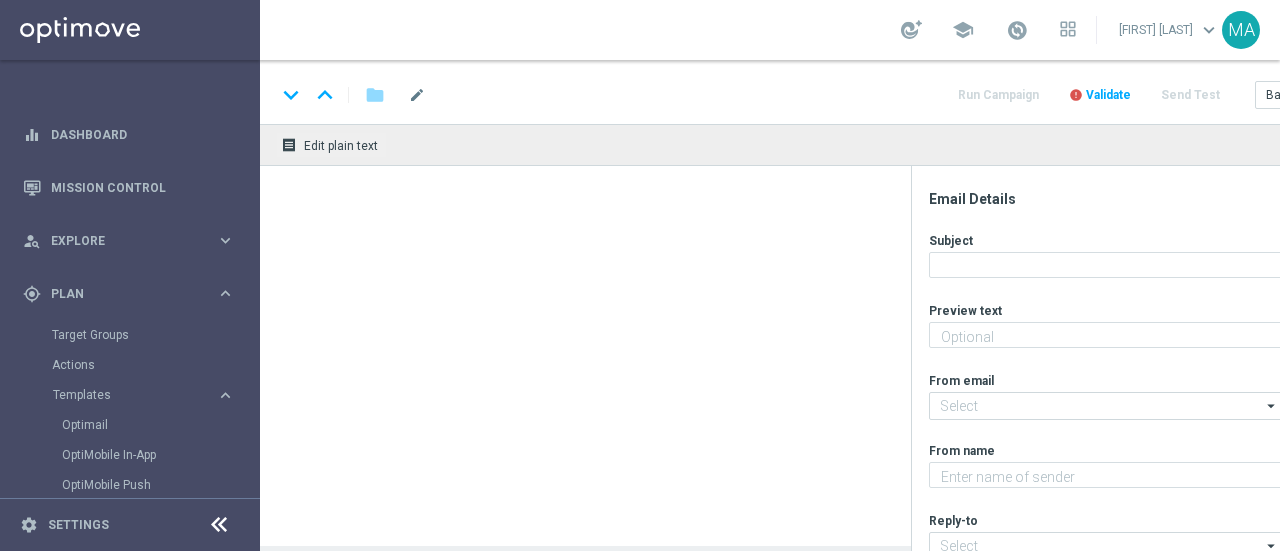 type on "La nuova stagione ha inizio!" 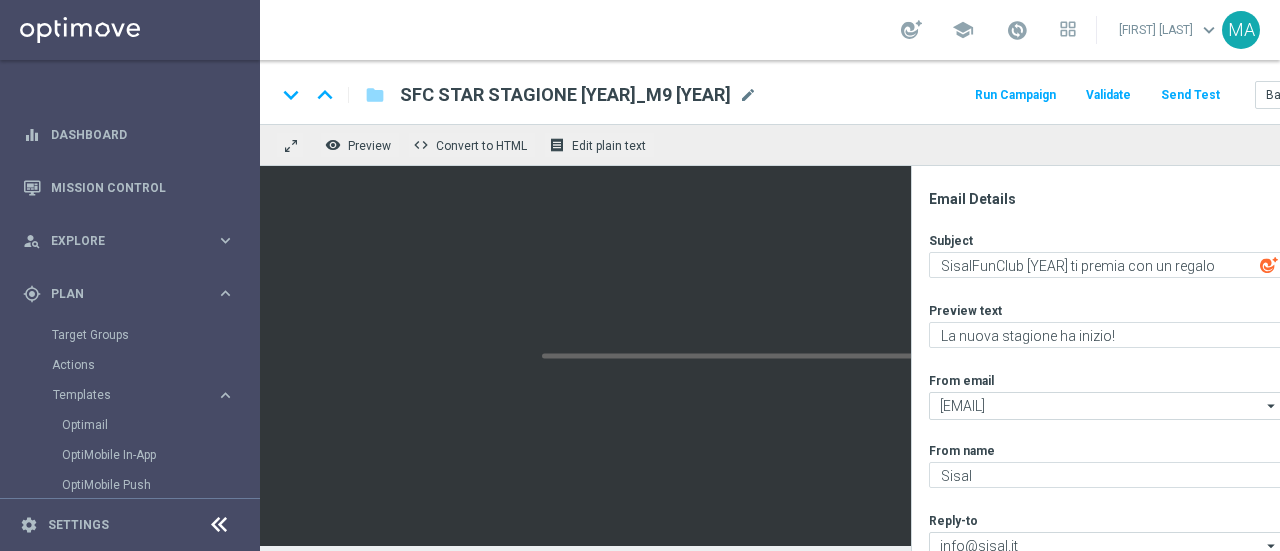 click at bounding box center [219, 525] 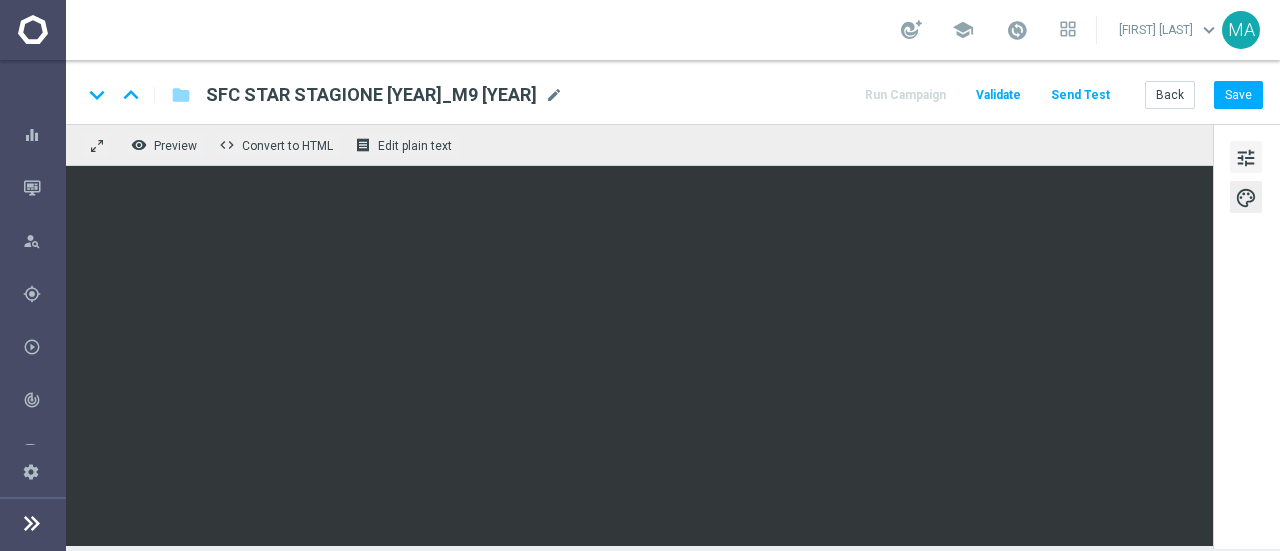 click on "tune" 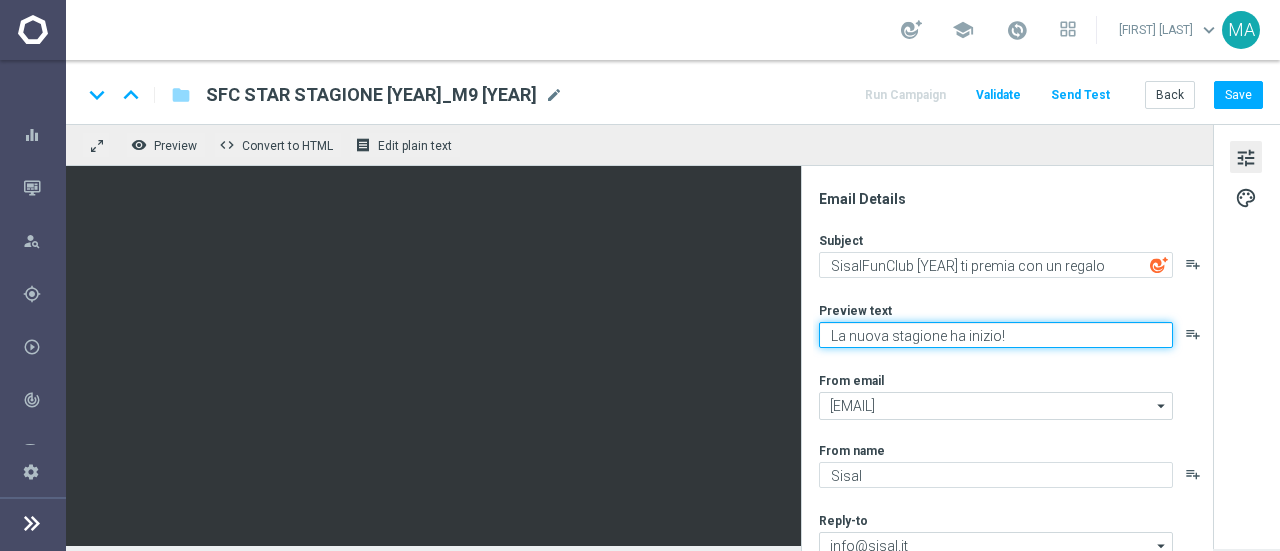 drag, startPoint x: 1036, startPoint y: 332, endPoint x: 796, endPoint y: 329, distance: 240.01875 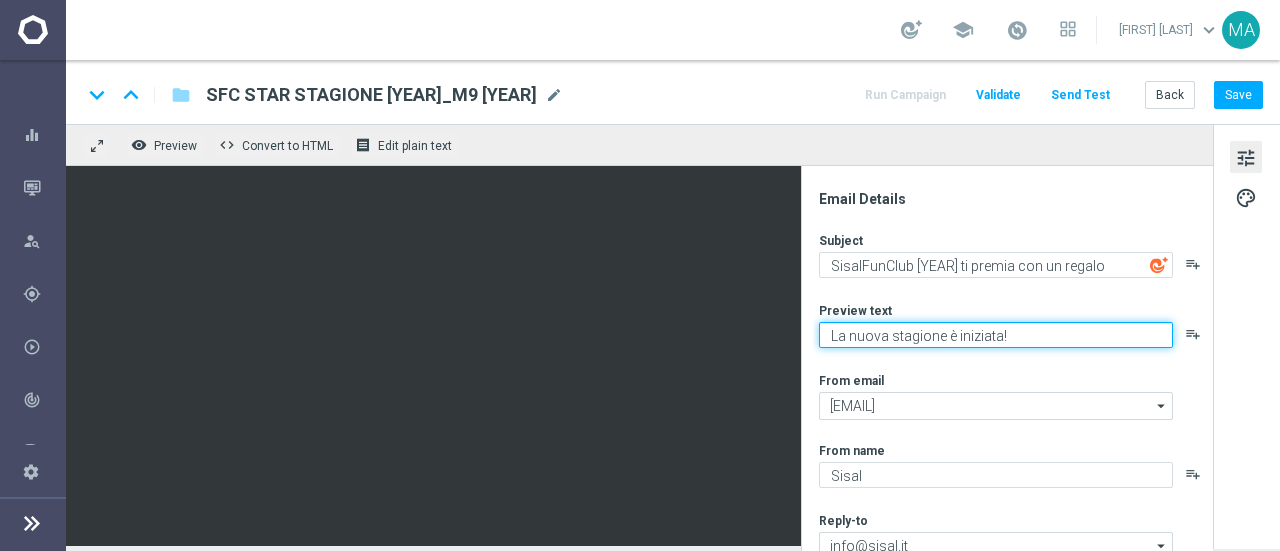 type on "La nuova stagione è iniziata!" 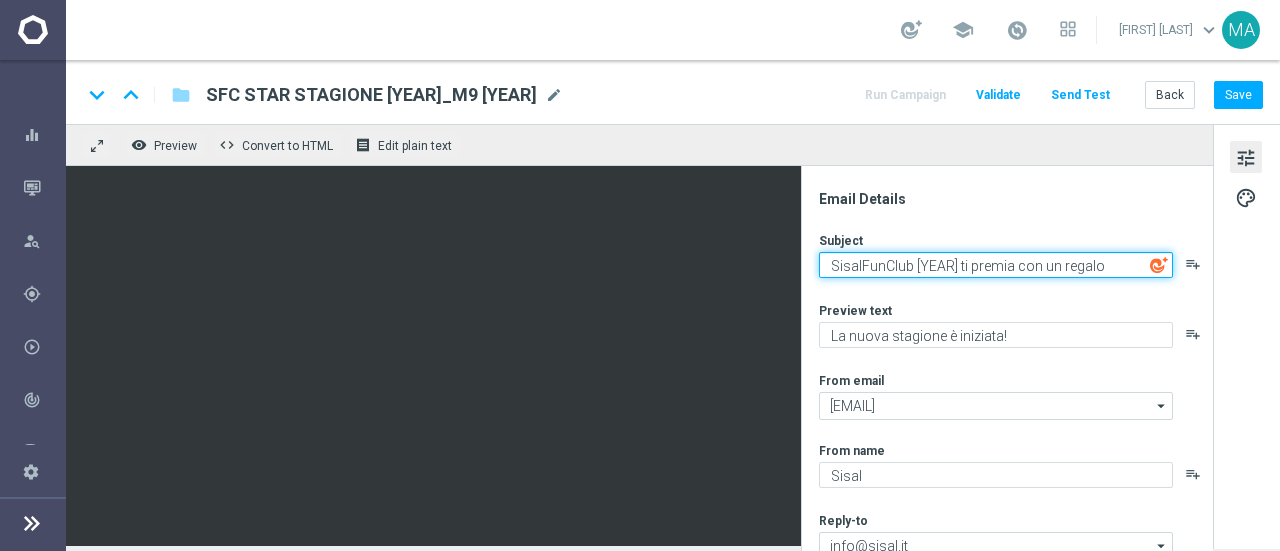 drag, startPoint x: 1094, startPoint y: 263, endPoint x: 802, endPoint y: 249, distance: 292.33542 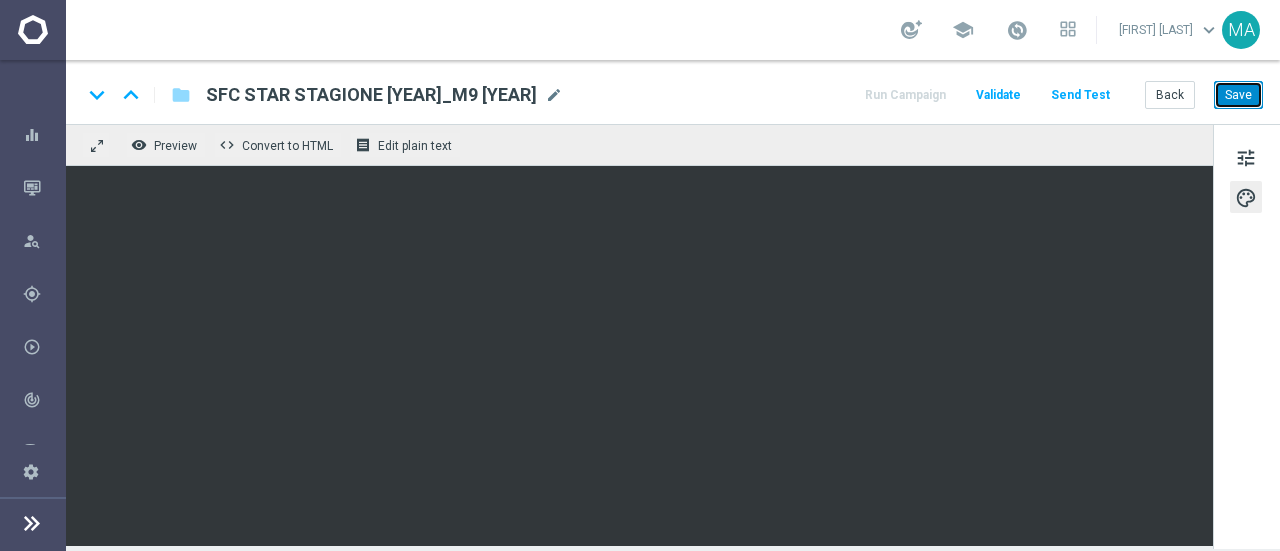 click on "Save" at bounding box center (1238, 95) 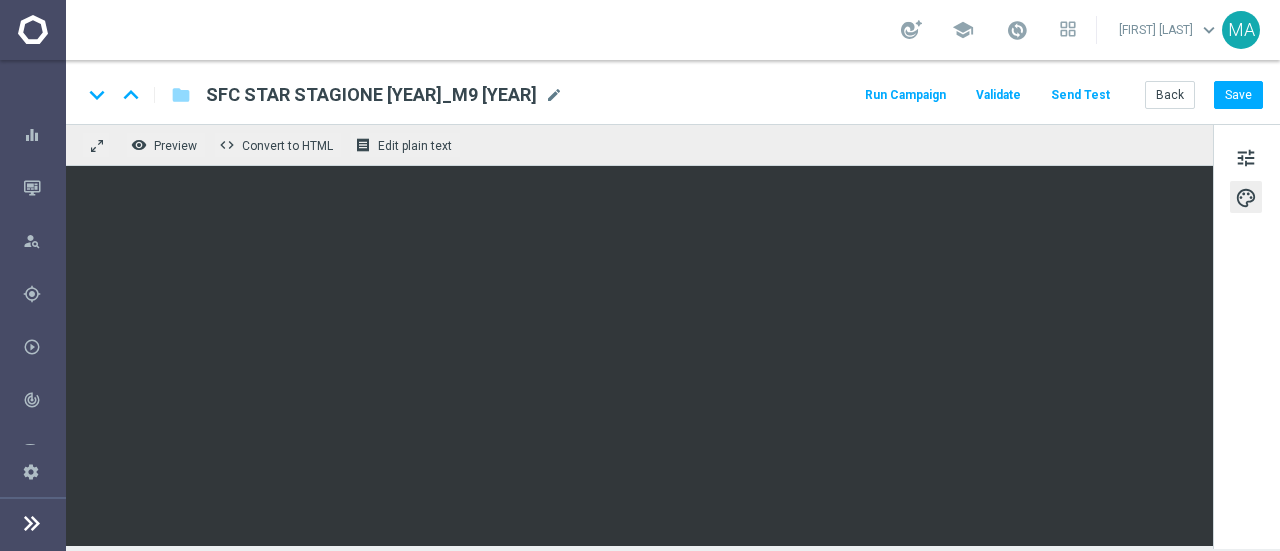 click on "Send Test" 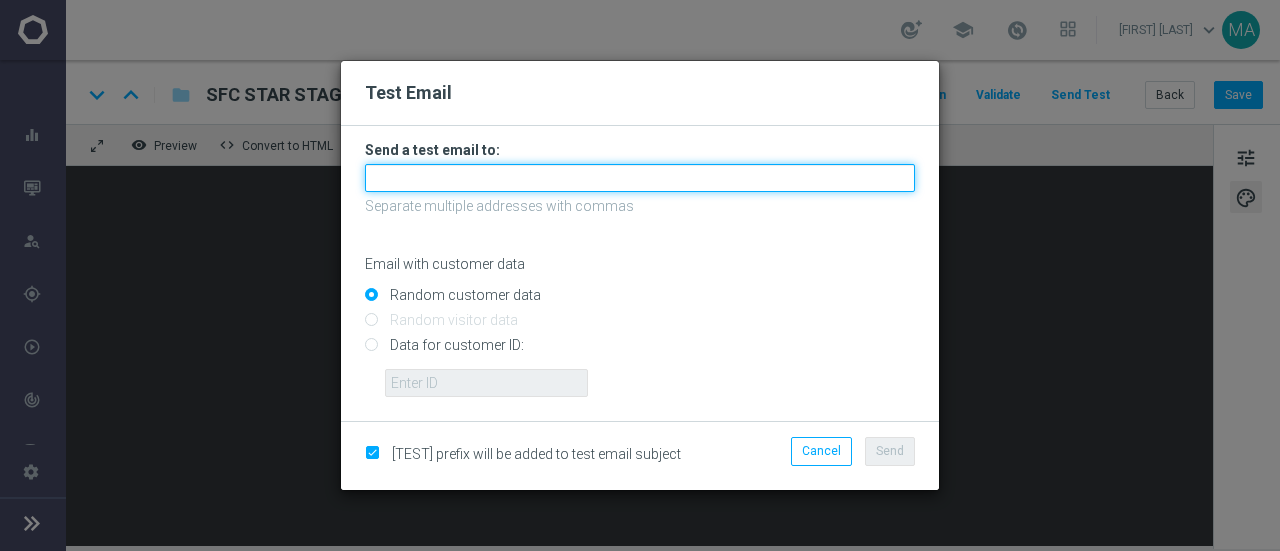 click at bounding box center (640, 178) 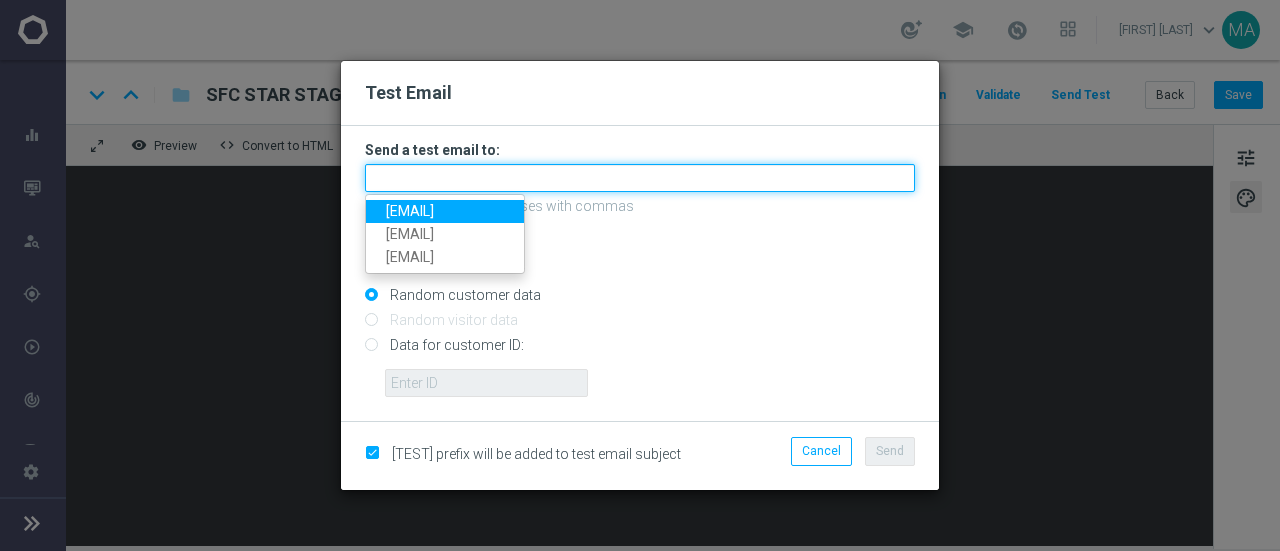 paste on "[EMAIL]" 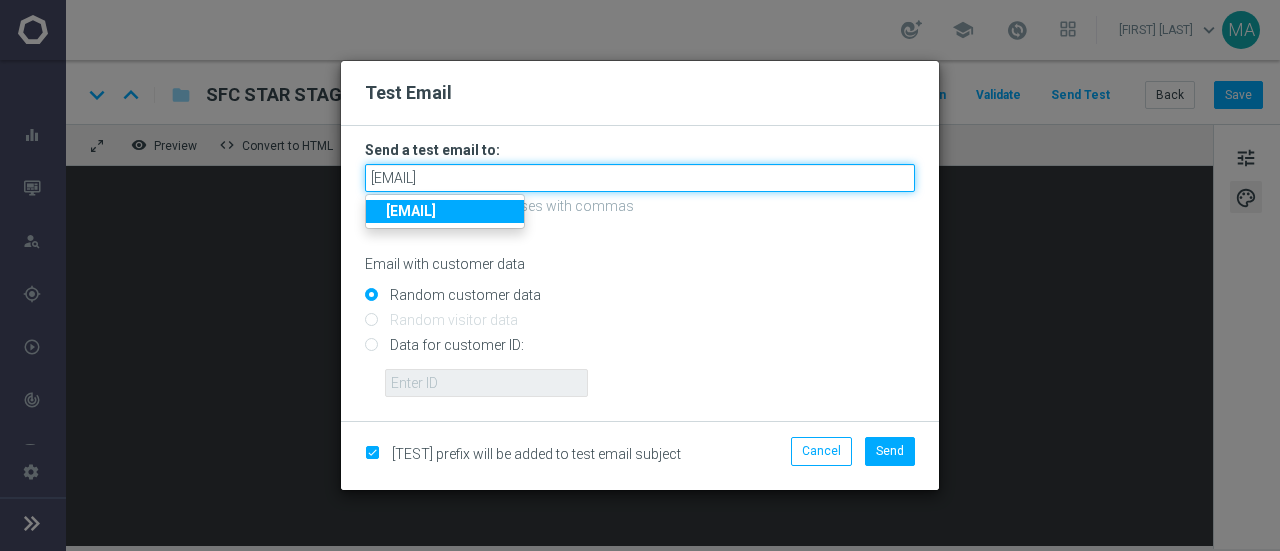 type on "[EMAIL]" 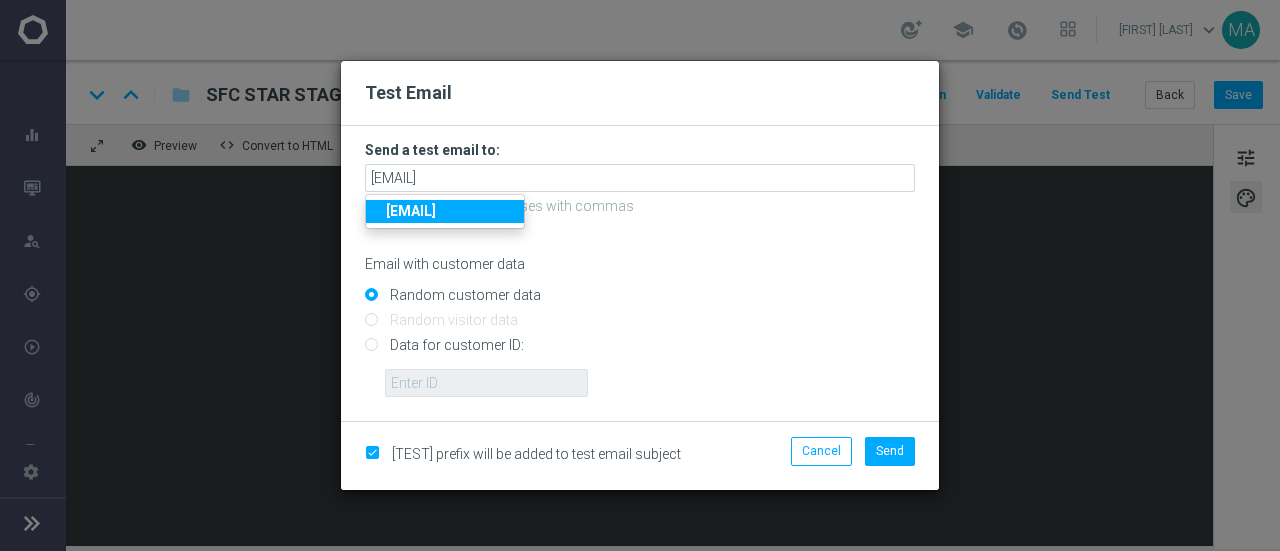 click on "[EMAIL]" at bounding box center [411, 211] 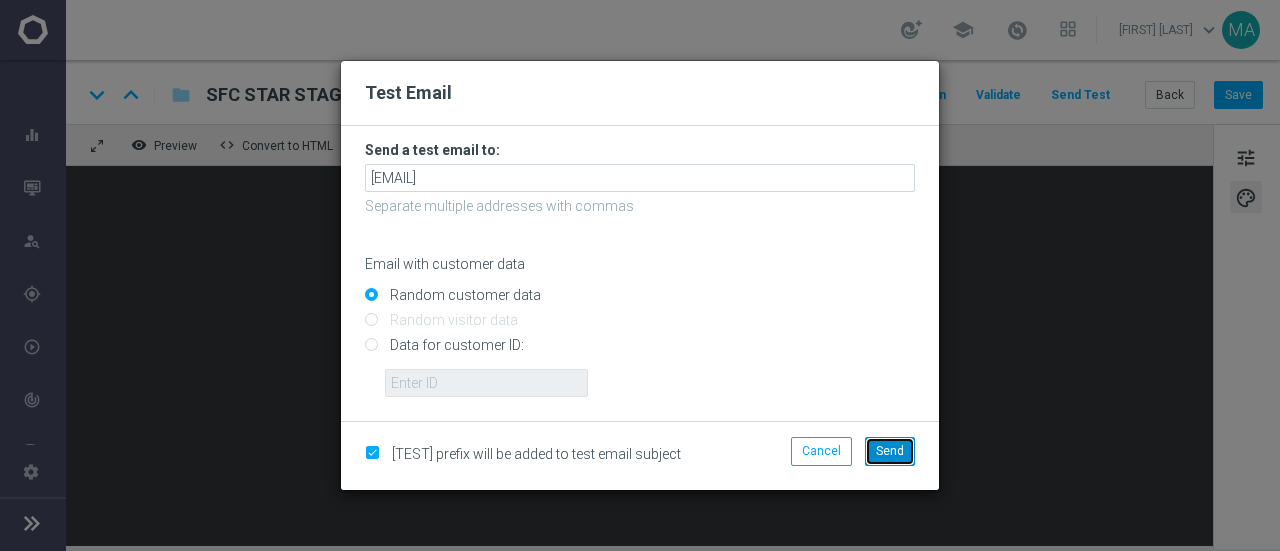 click on "Send" 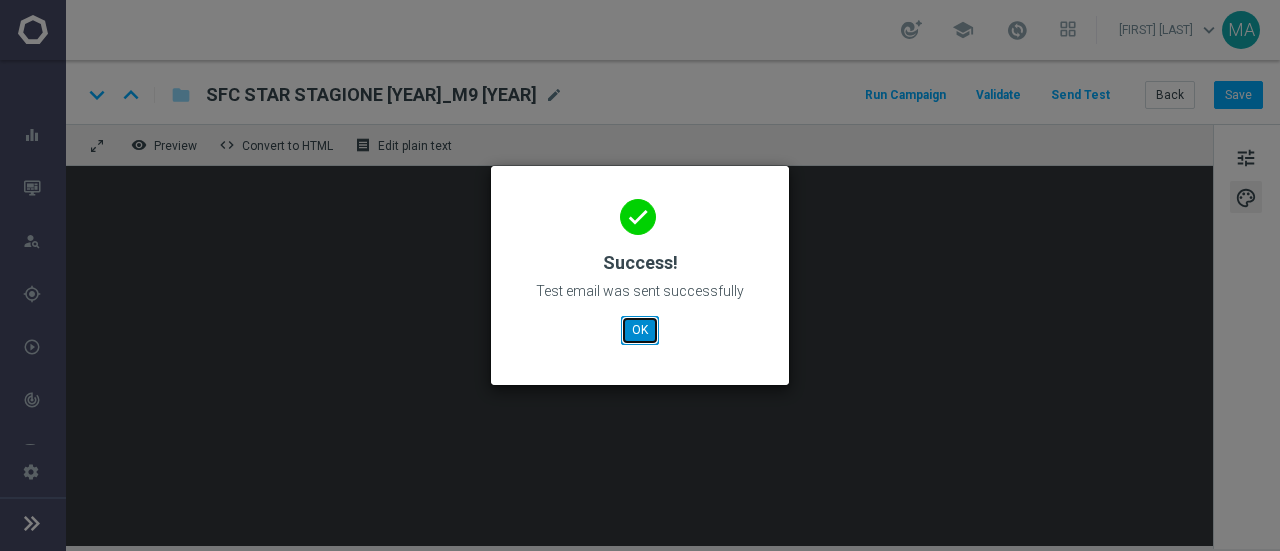 click on "OK" 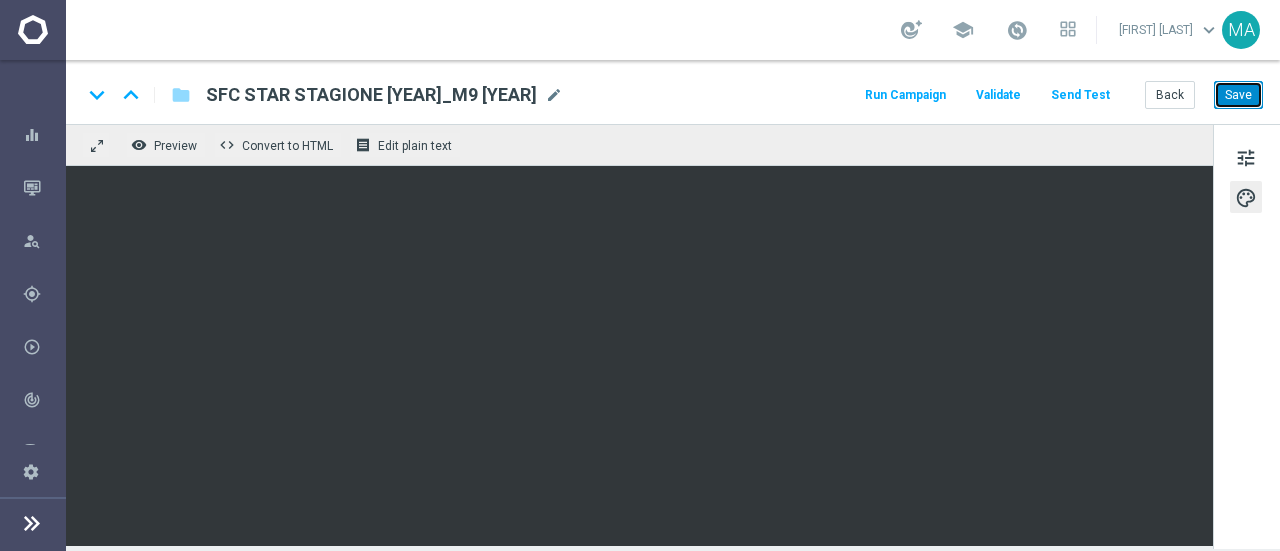 click on "Save" at bounding box center [1238, 95] 